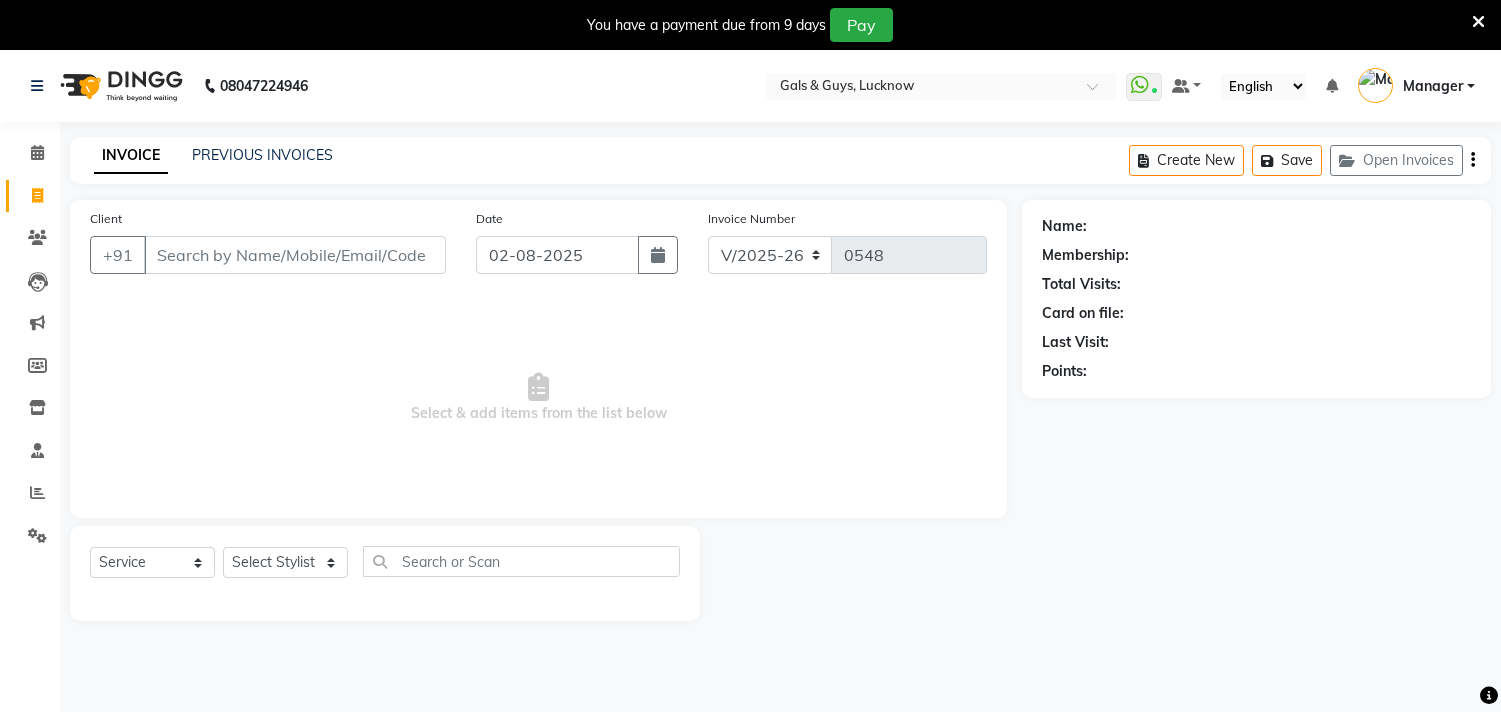 select on "7505" 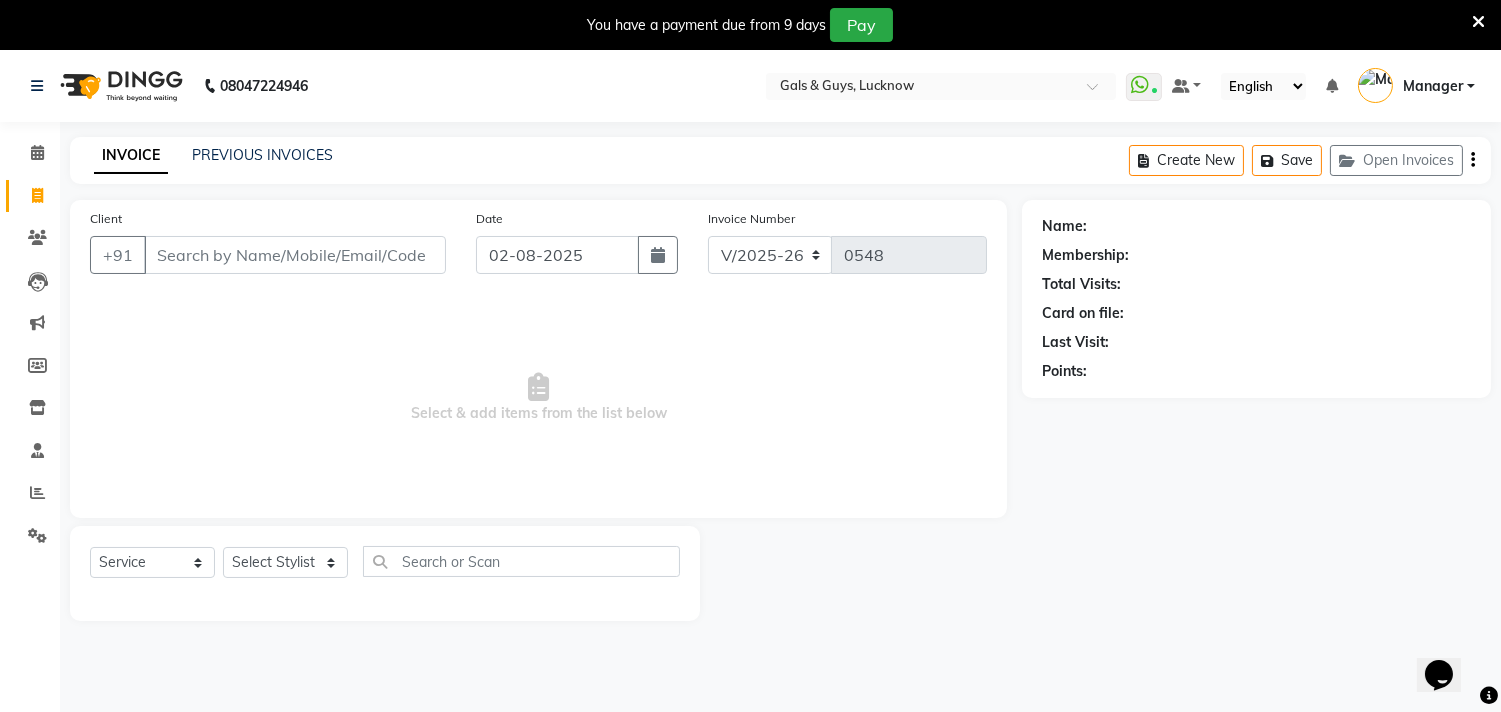 scroll, scrollTop: 0, scrollLeft: 0, axis: both 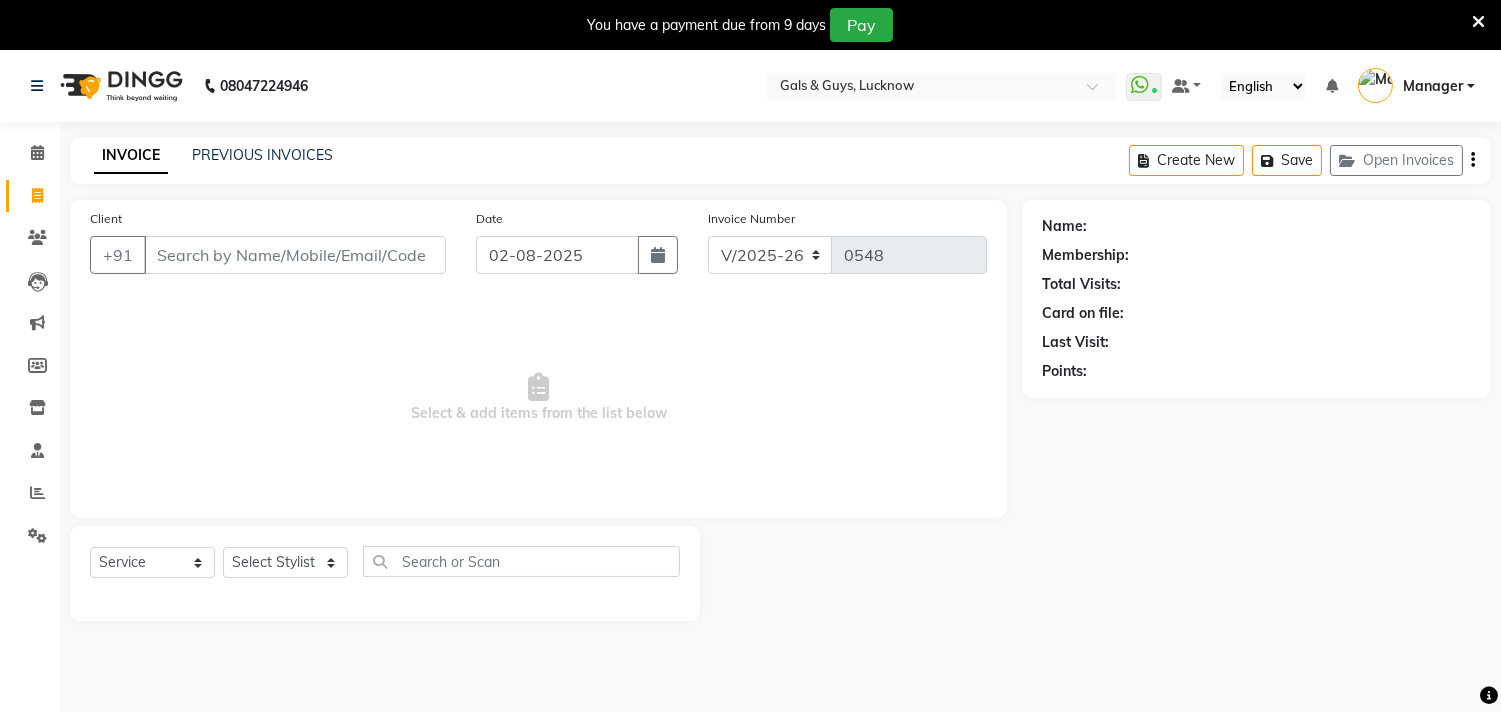 click on "PREVIOUS INVOICES" 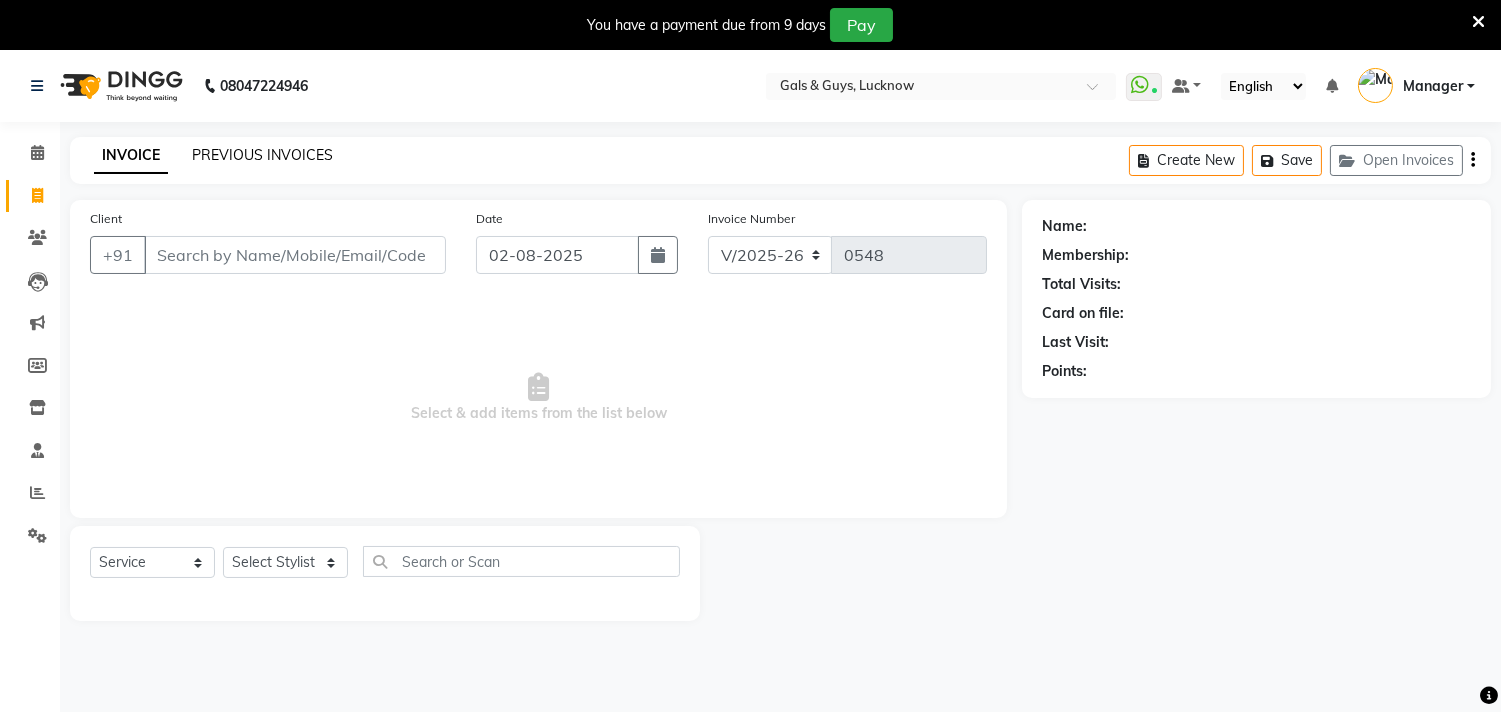 click on "PREVIOUS INVOICES" 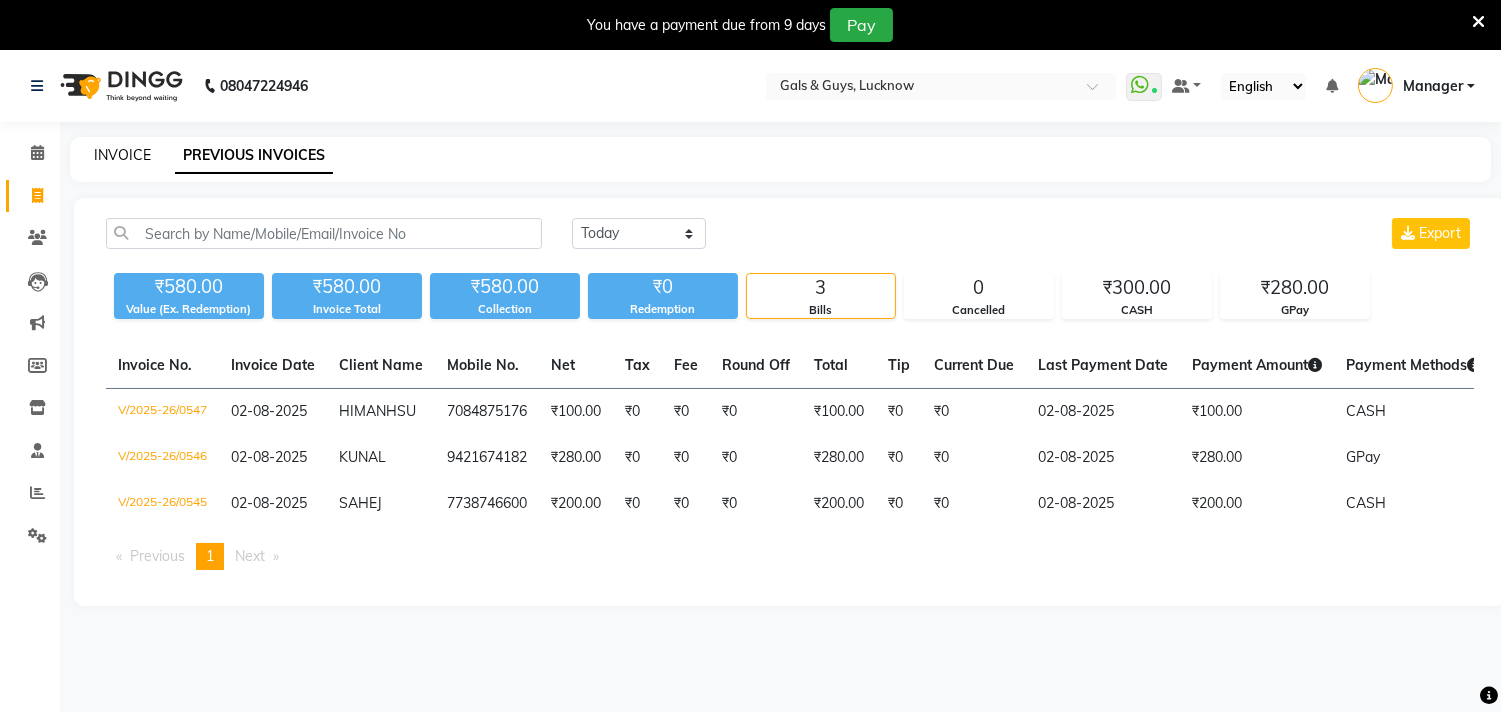 click on "INVOICE" 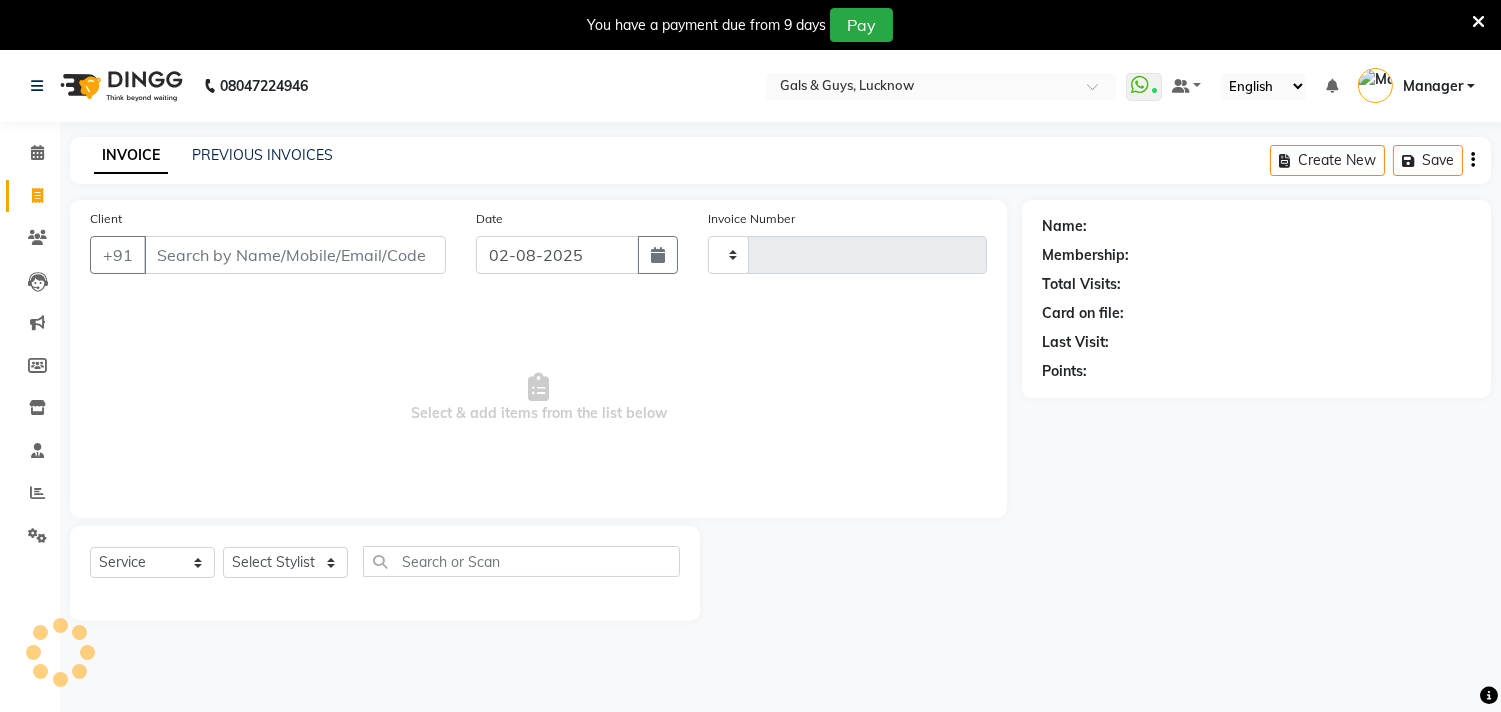 type on "0548" 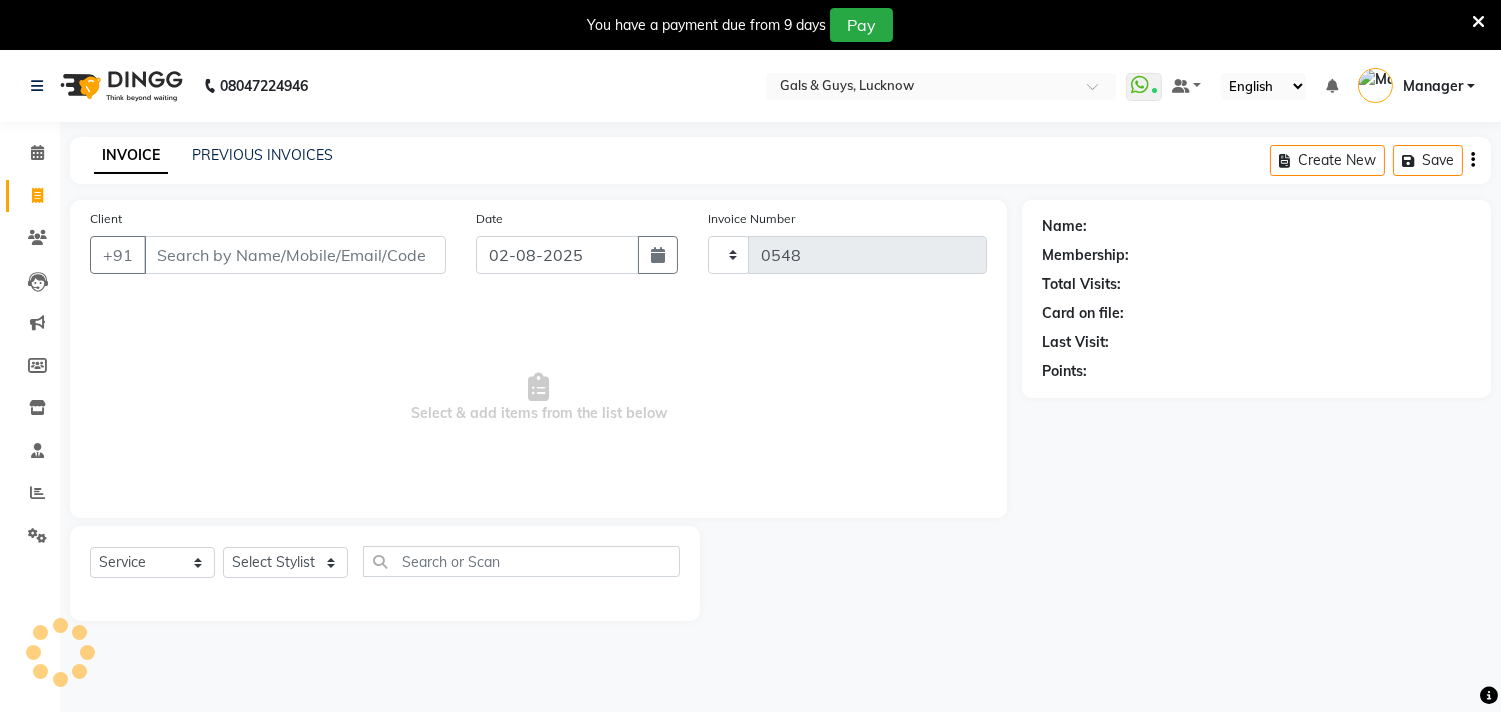 scroll, scrollTop: 50, scrollLeft: 0, axis: vertical 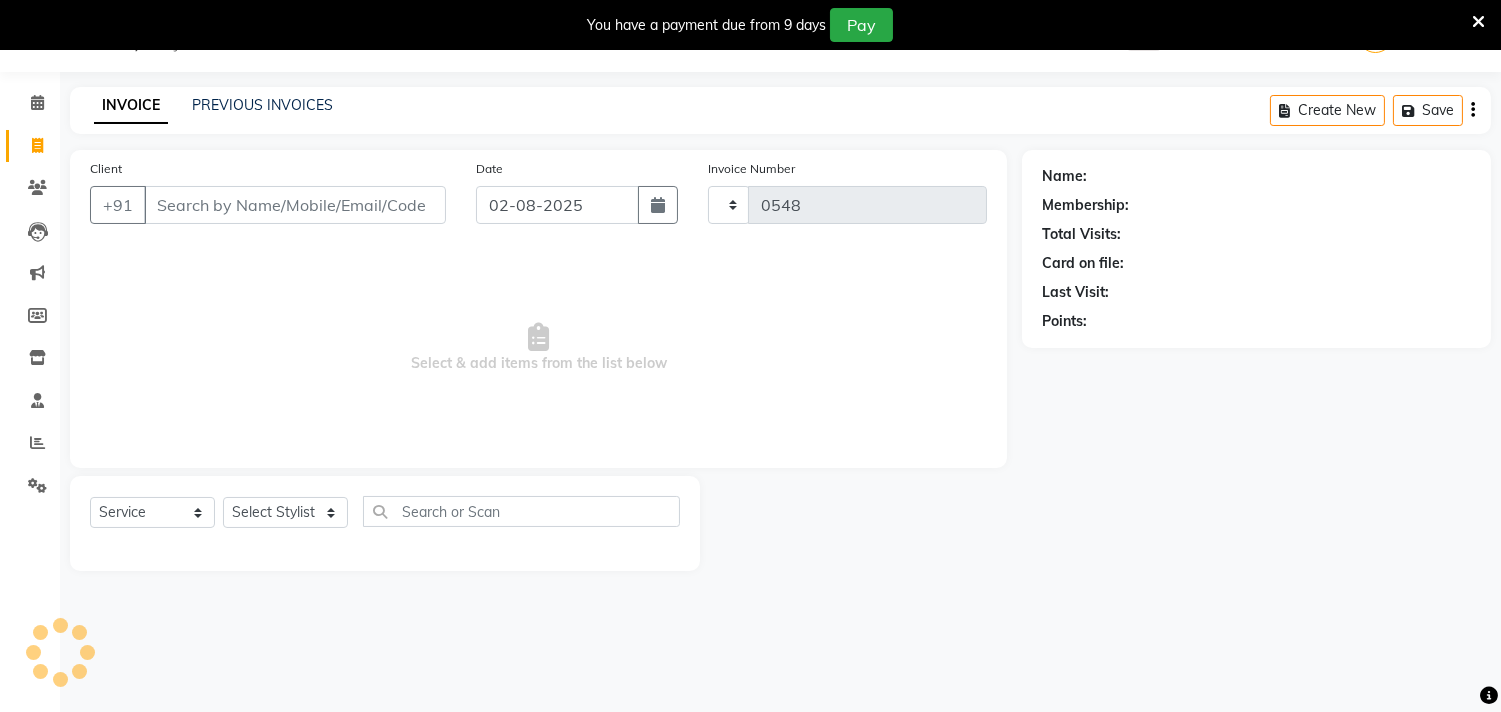 select on "7505" 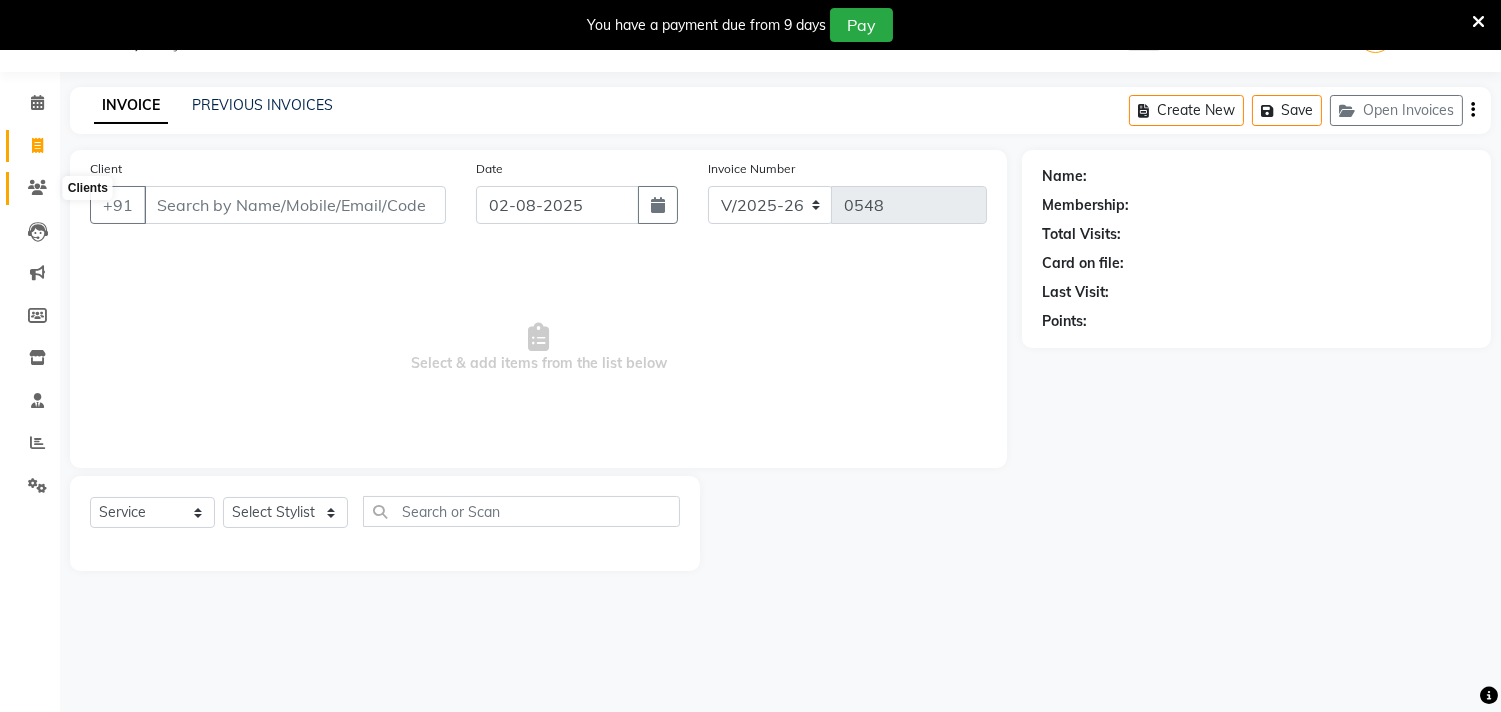 click 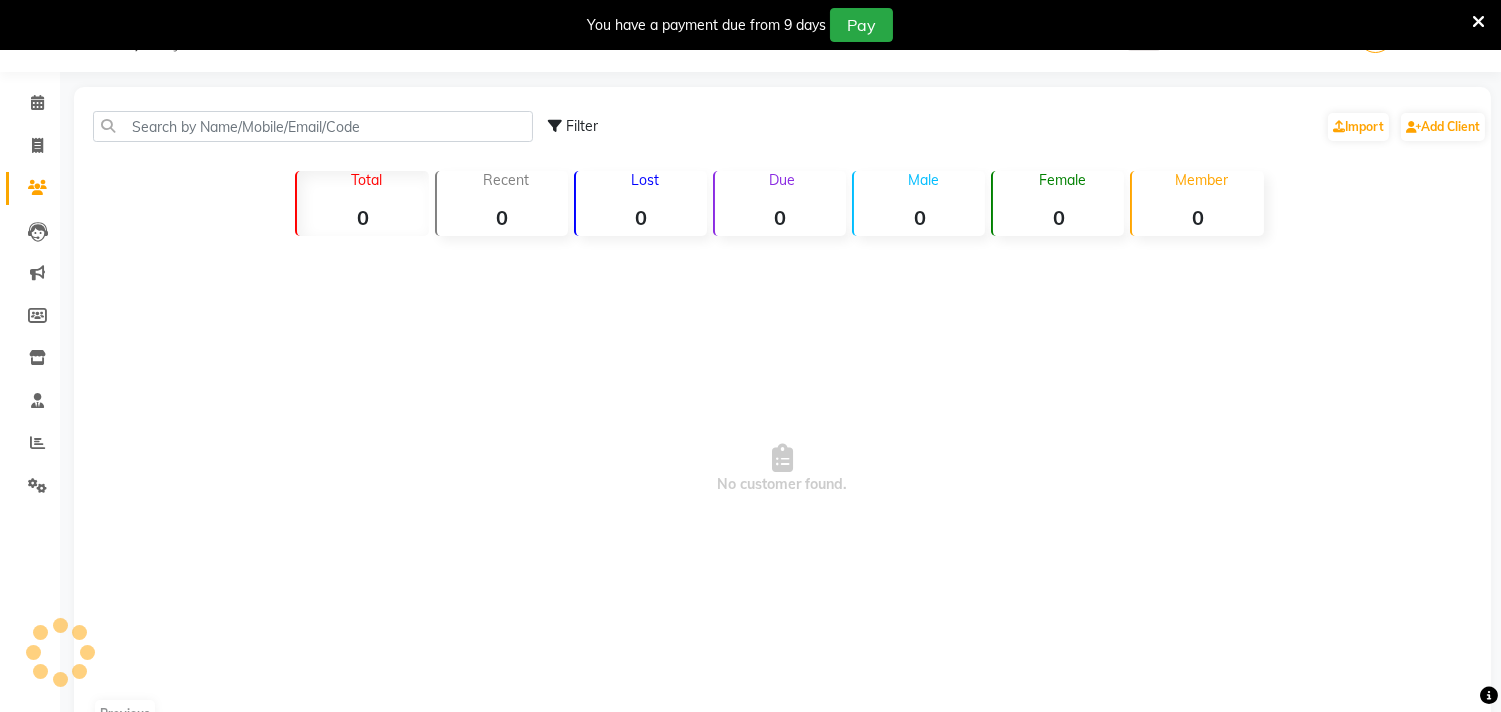 click 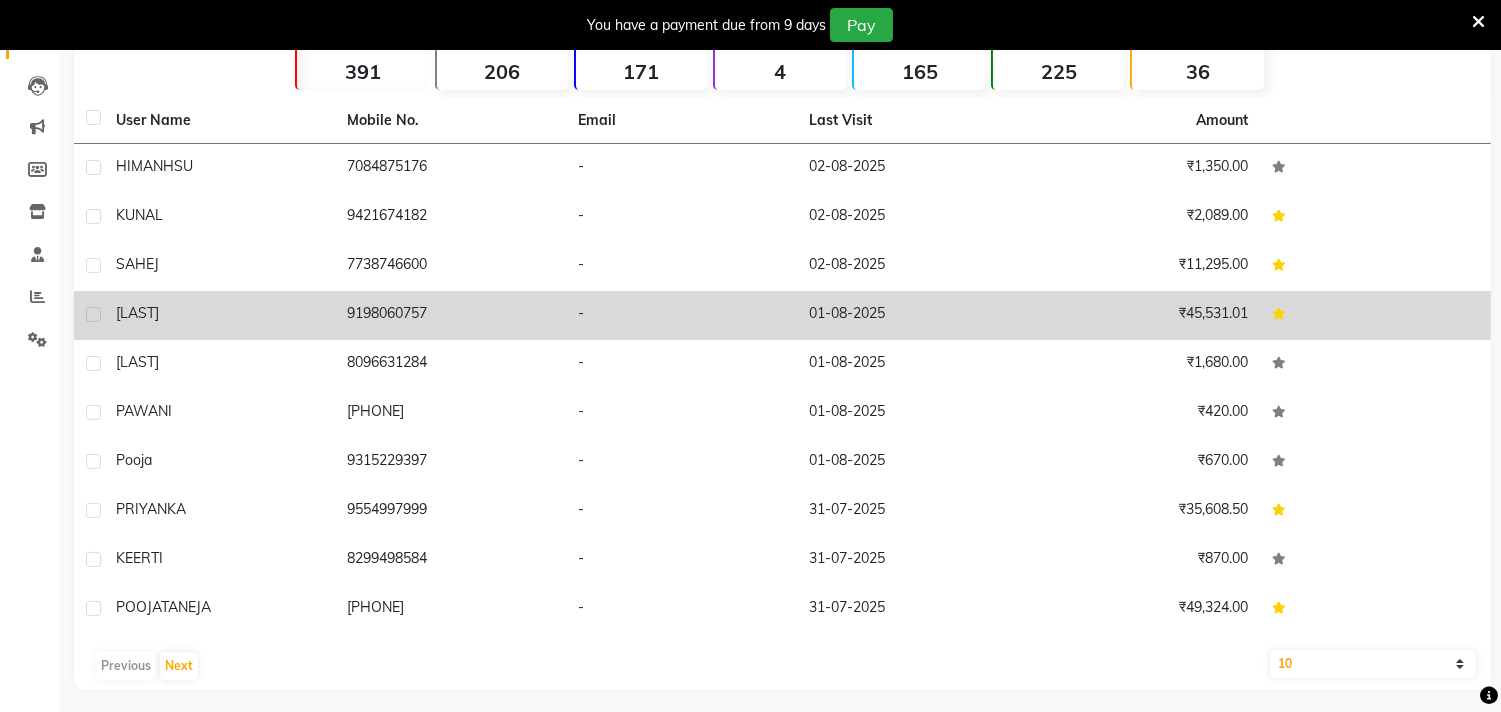 scroll, scrollTop: 203, scrollLeft: 0, axis: vertical 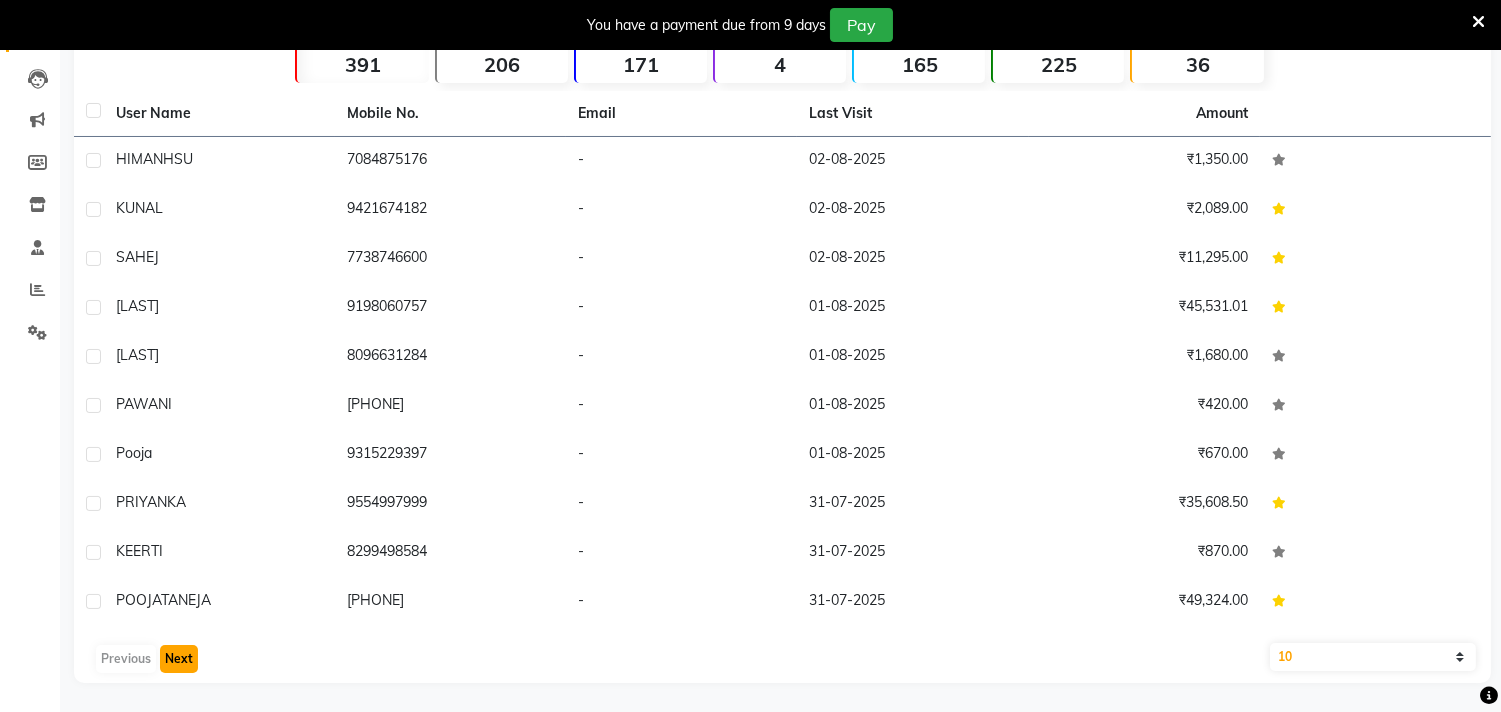 click on "Next" 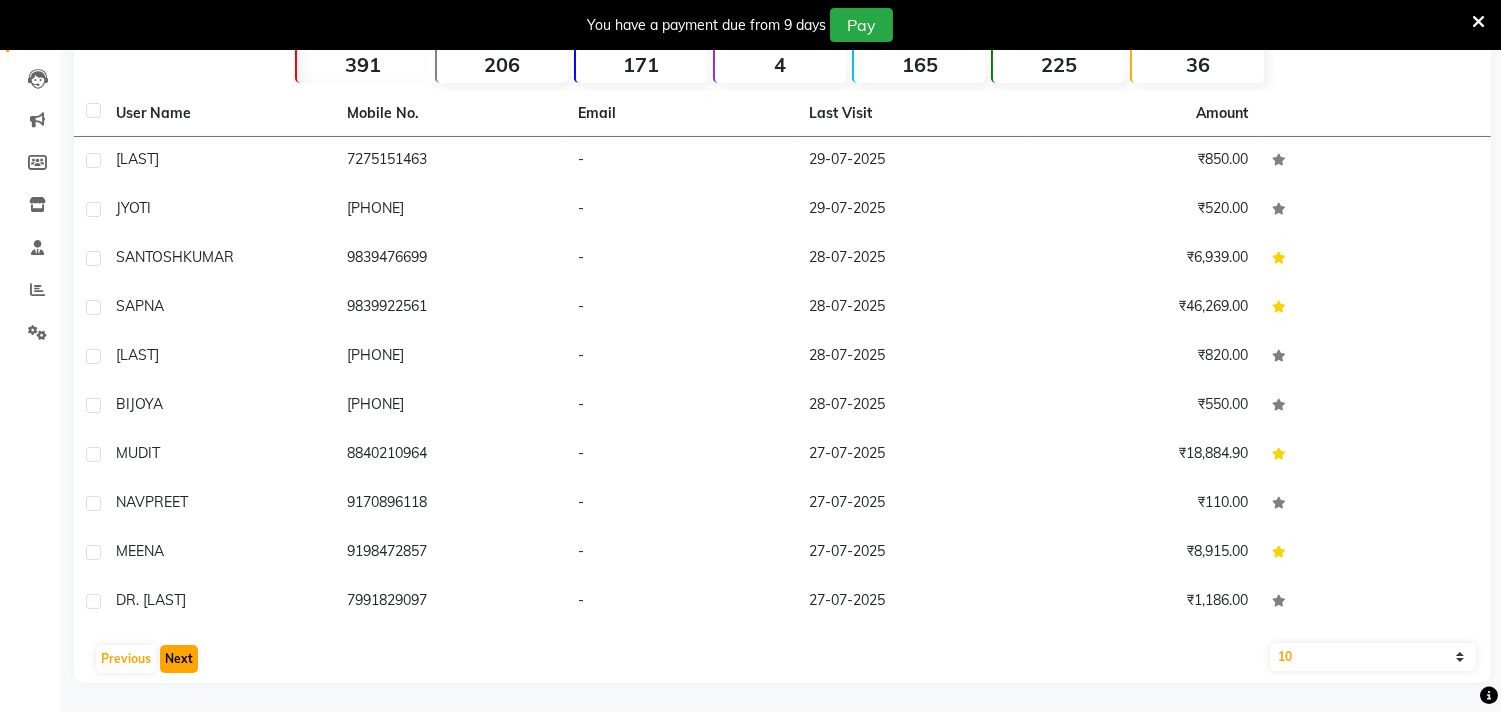 click on "Next" 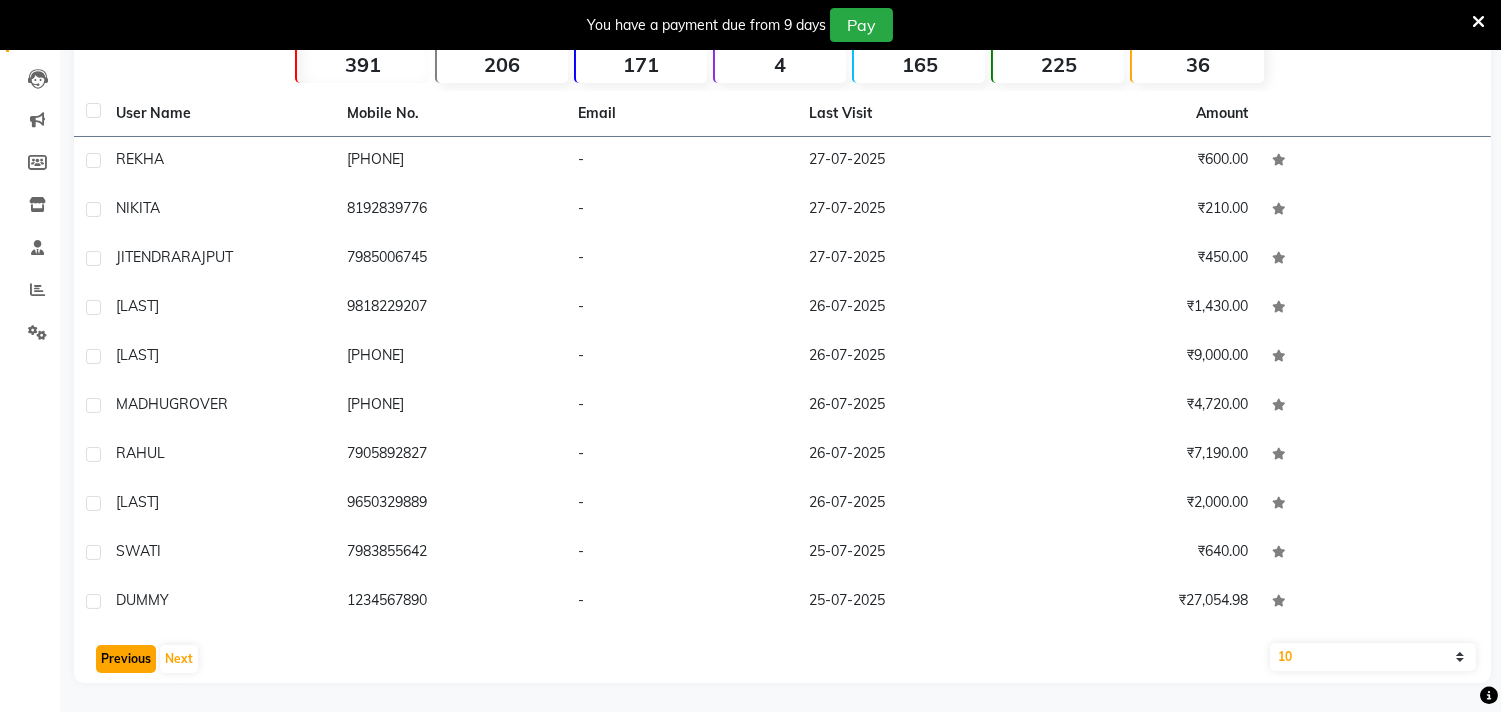 click on "Previous" 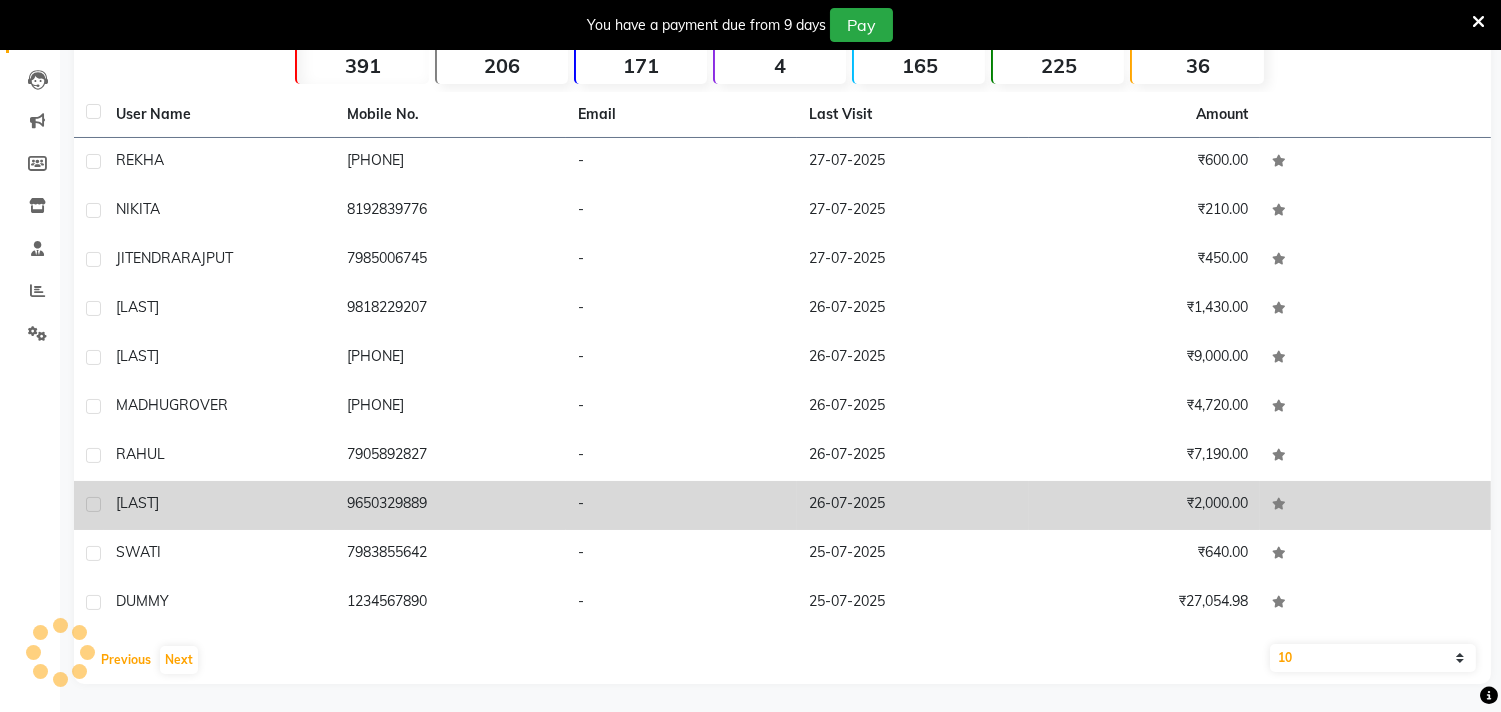 scroll, scrollTop: 203, scrollLeft: 0, axis: vertical 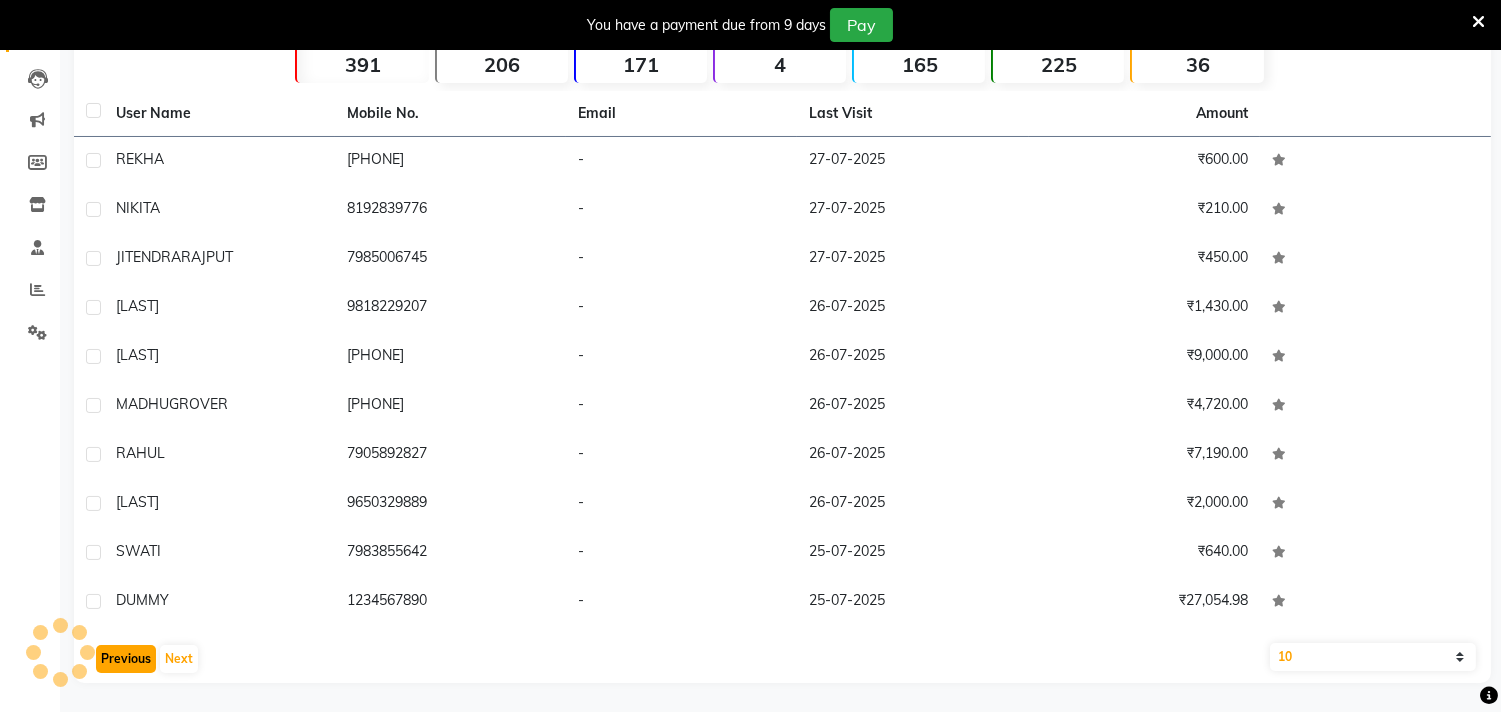 click on "Previous" 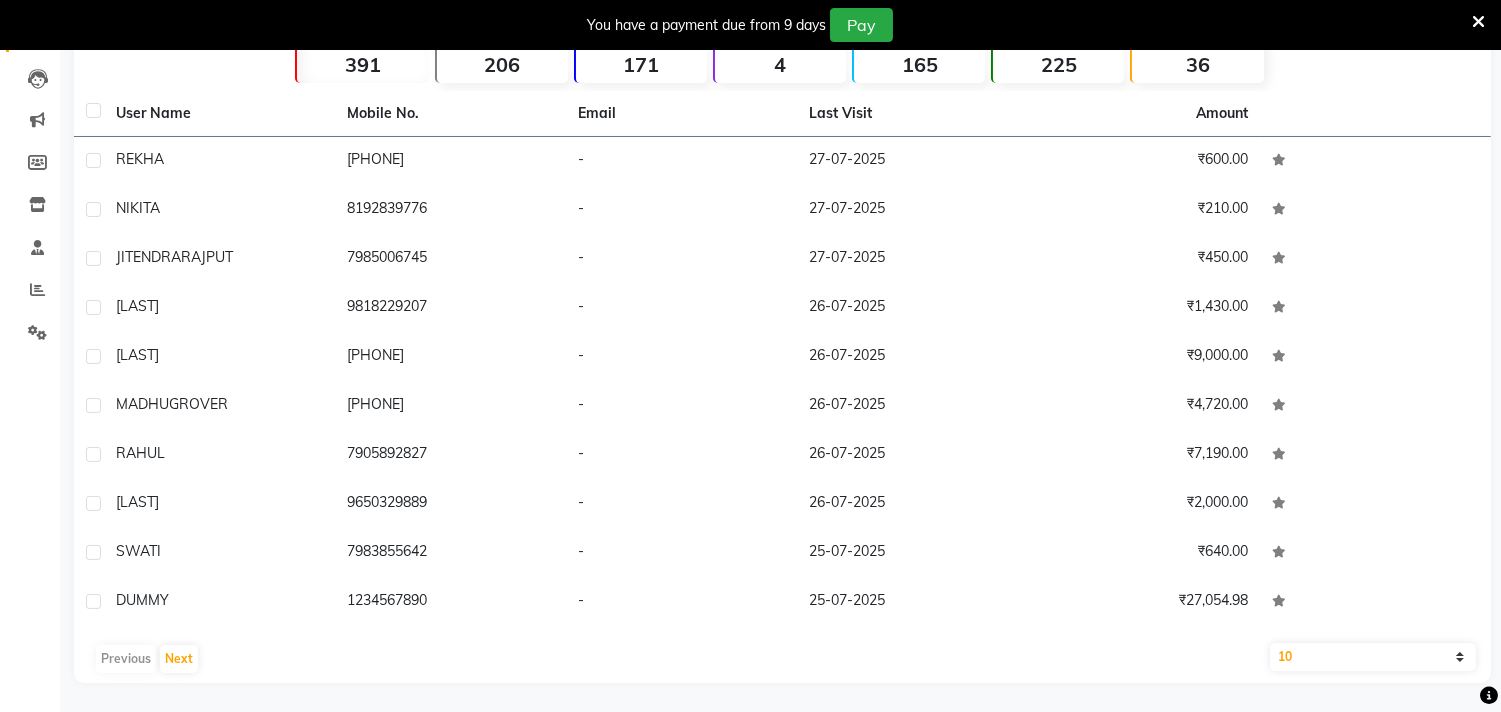 click on "Previous   Next" 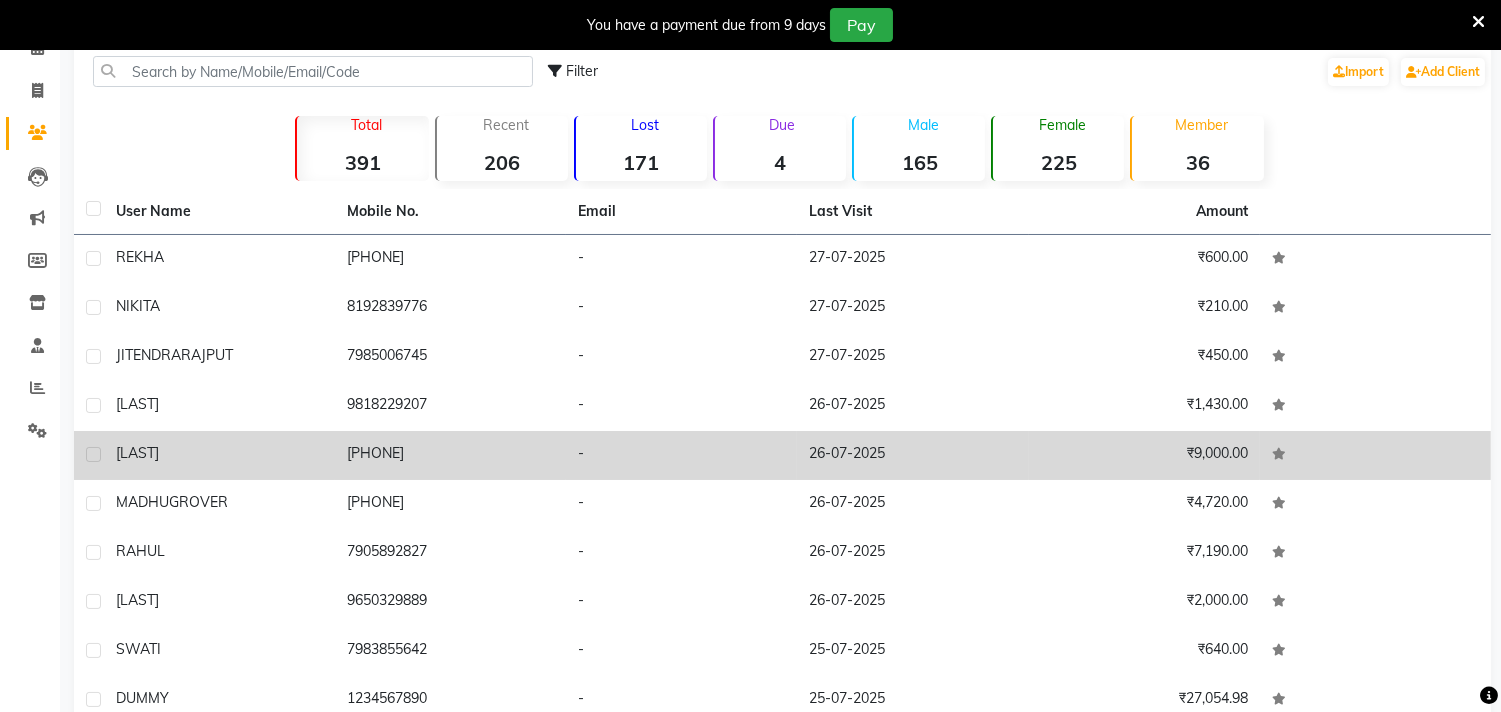scroll, scrollTop: 203, scrollLeft: 0, axis: vertical 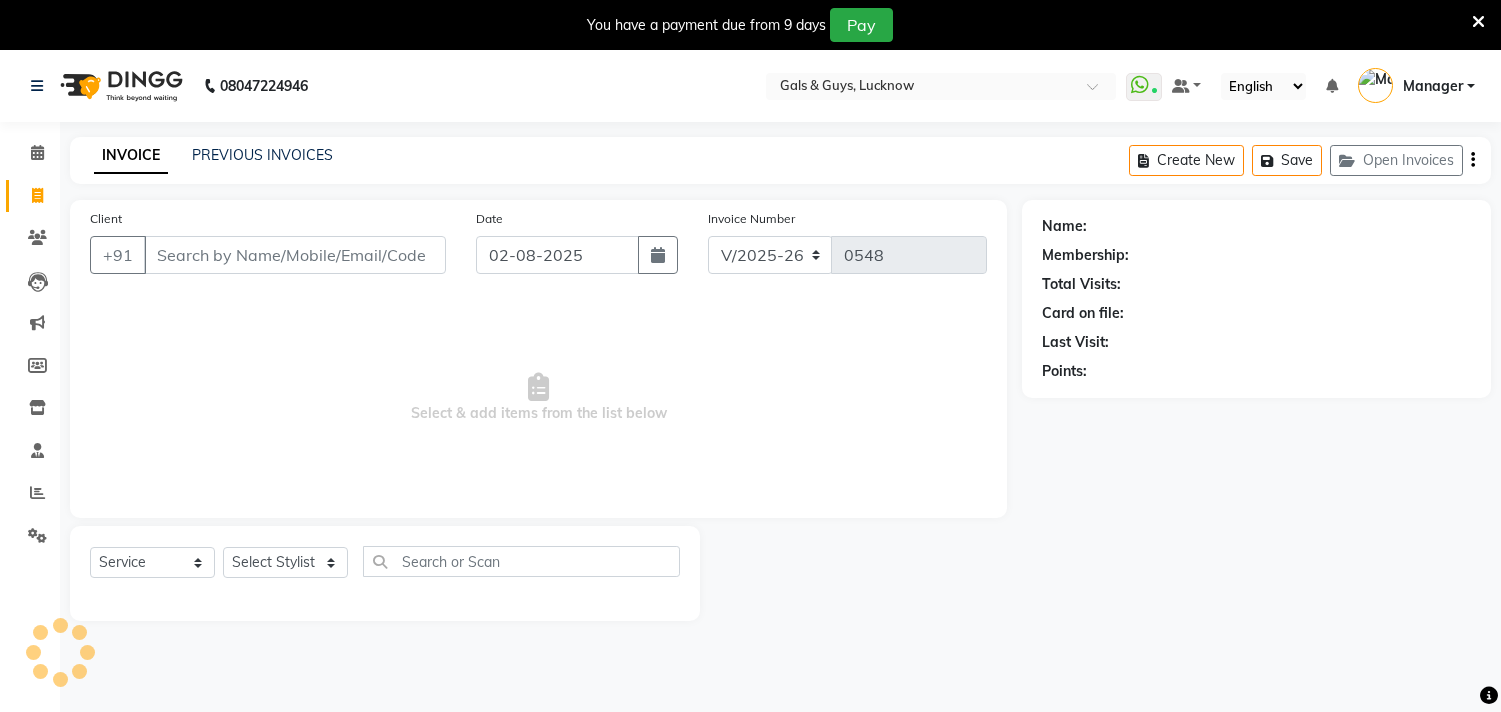 select on "7505" 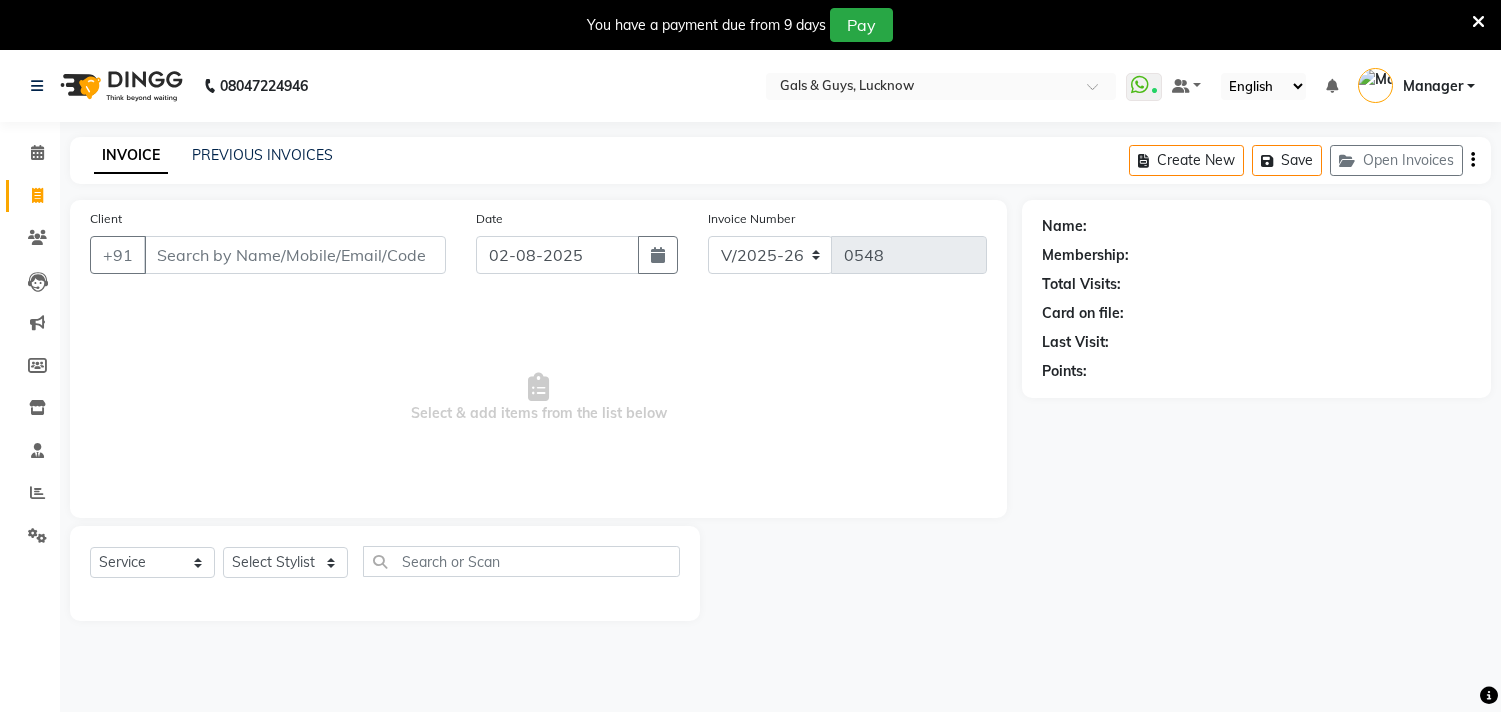 scroll, scrollTop: 0, scrollLeft: 0, axis: both 